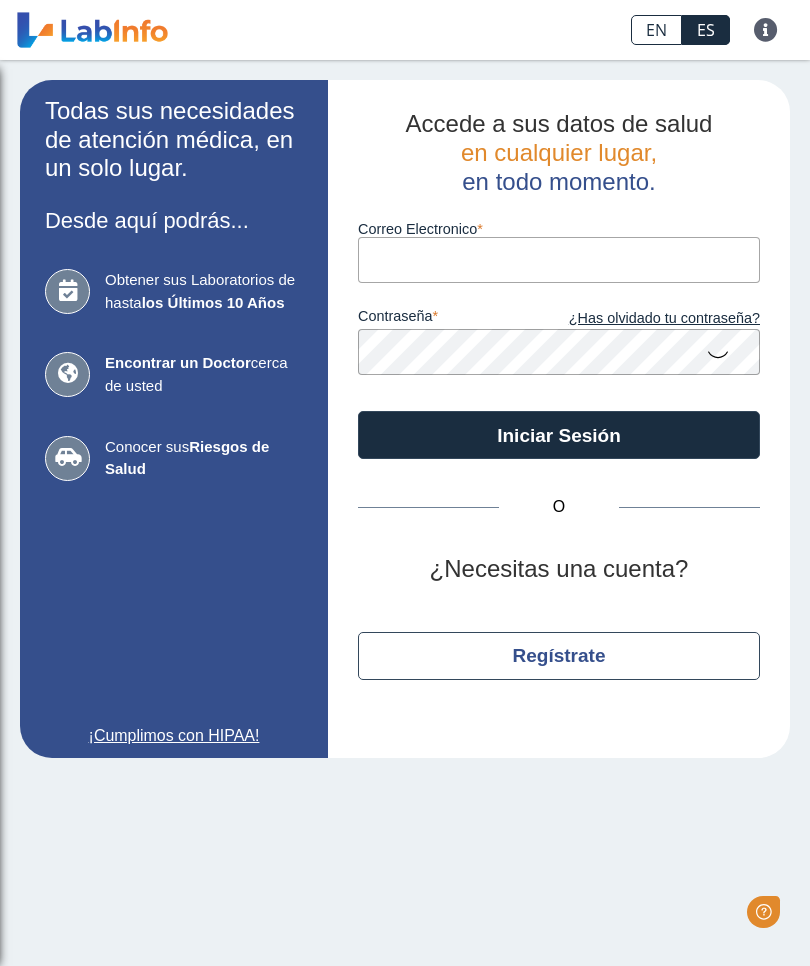 scroll, scrollTop: 0, scrollLeft: 0, axis: both 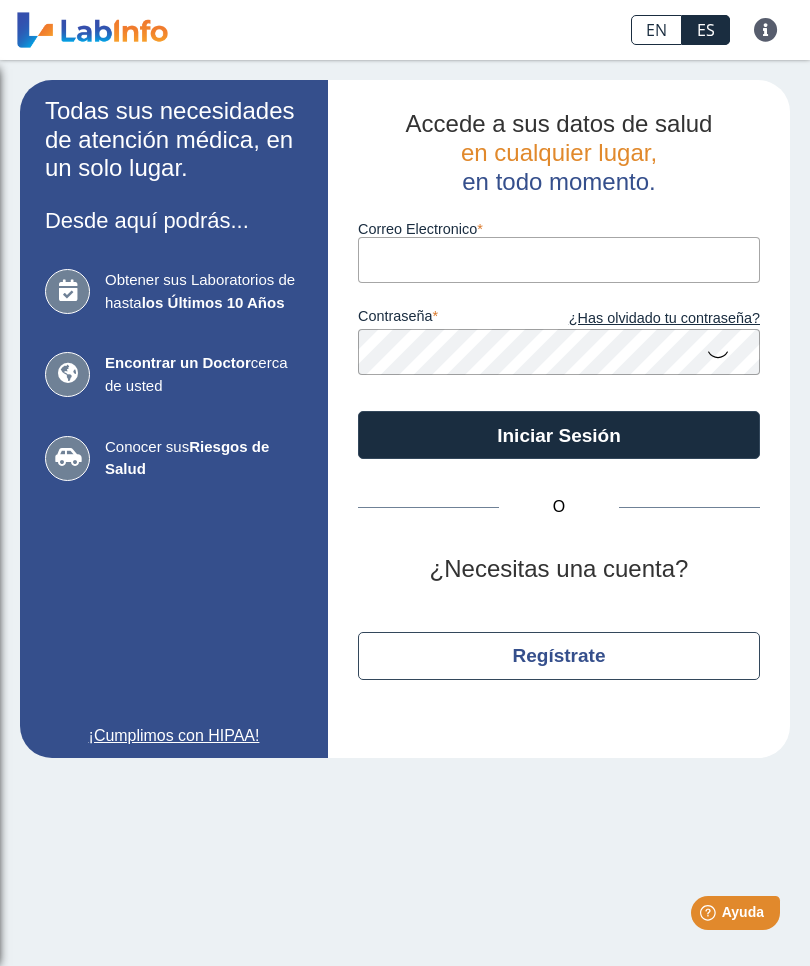 click on "Correo Electronico" at bounding box center (559, 259) 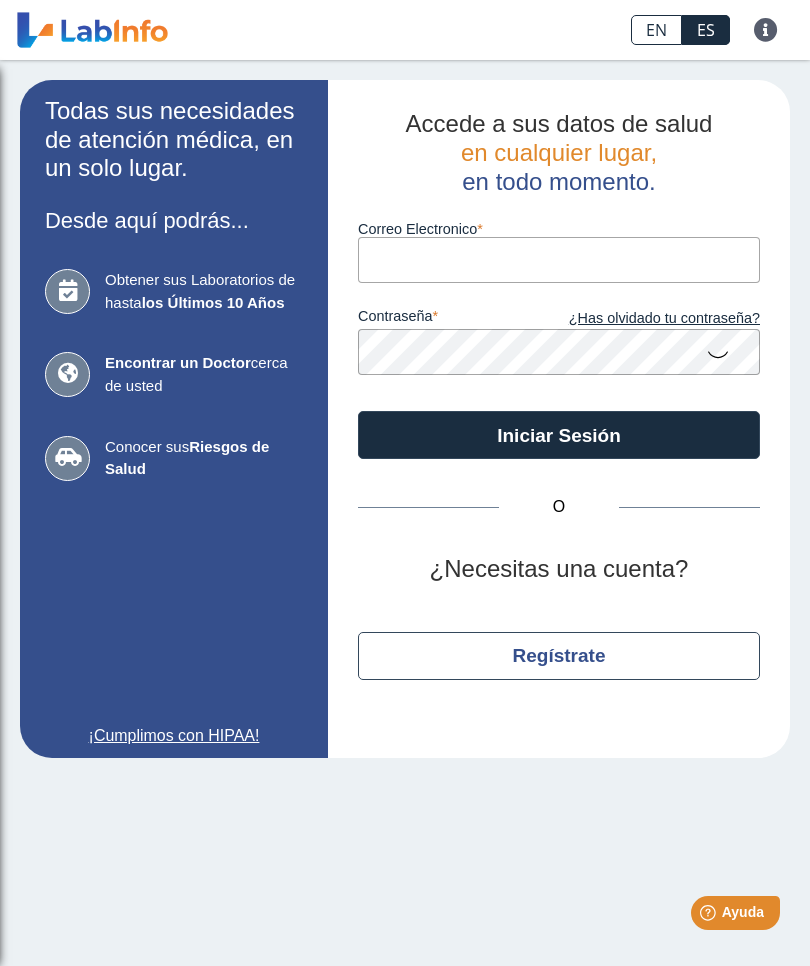 type on "[EMAIL_ADDRESS][DOMAIN_NAME]" 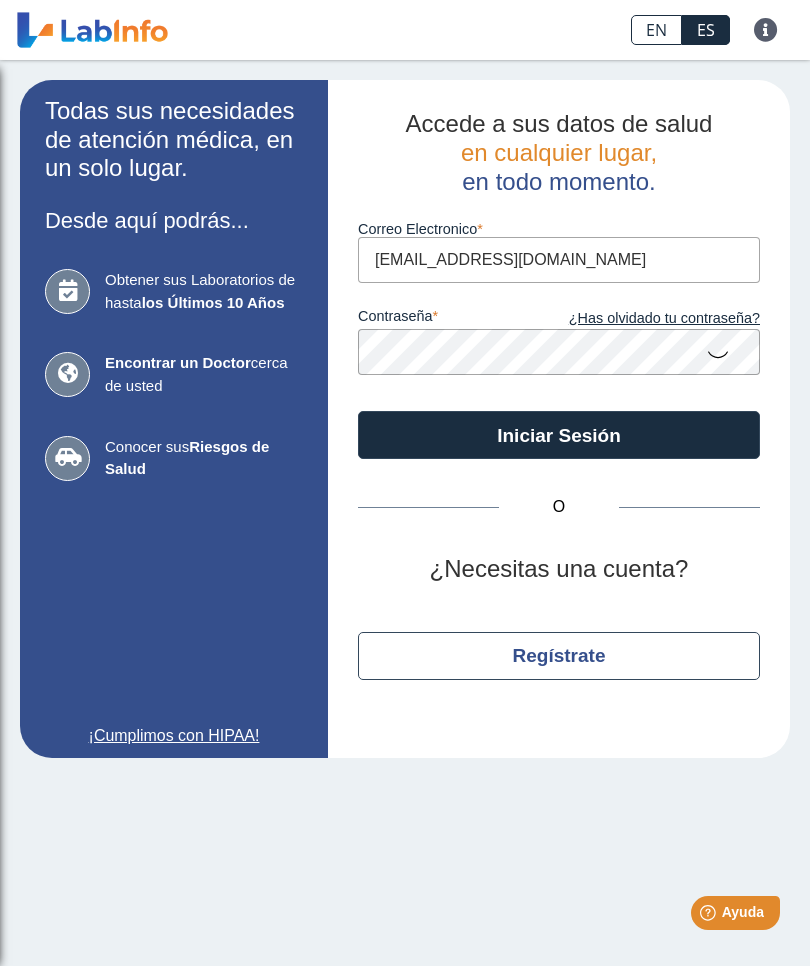 click on "Iniciar Sesión" 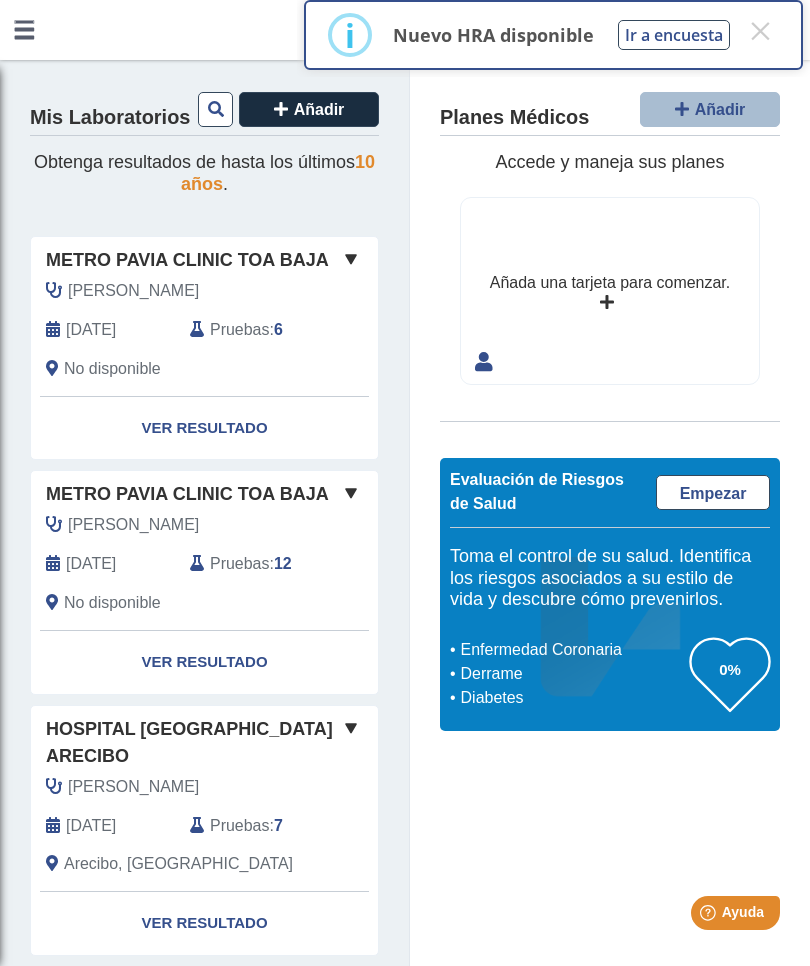 click on "[PERSON_NAME]   [DATE] Pruebas :  6  No disponible" 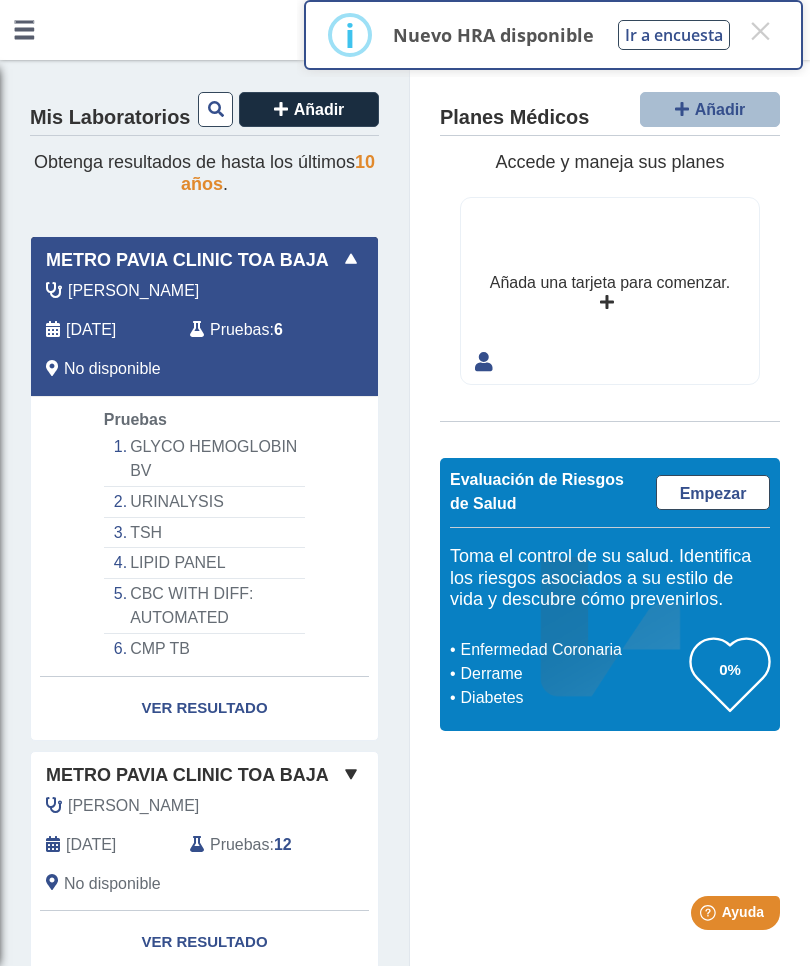 scroll, scrollTop: 0, scrollLeft: 0, axis: both 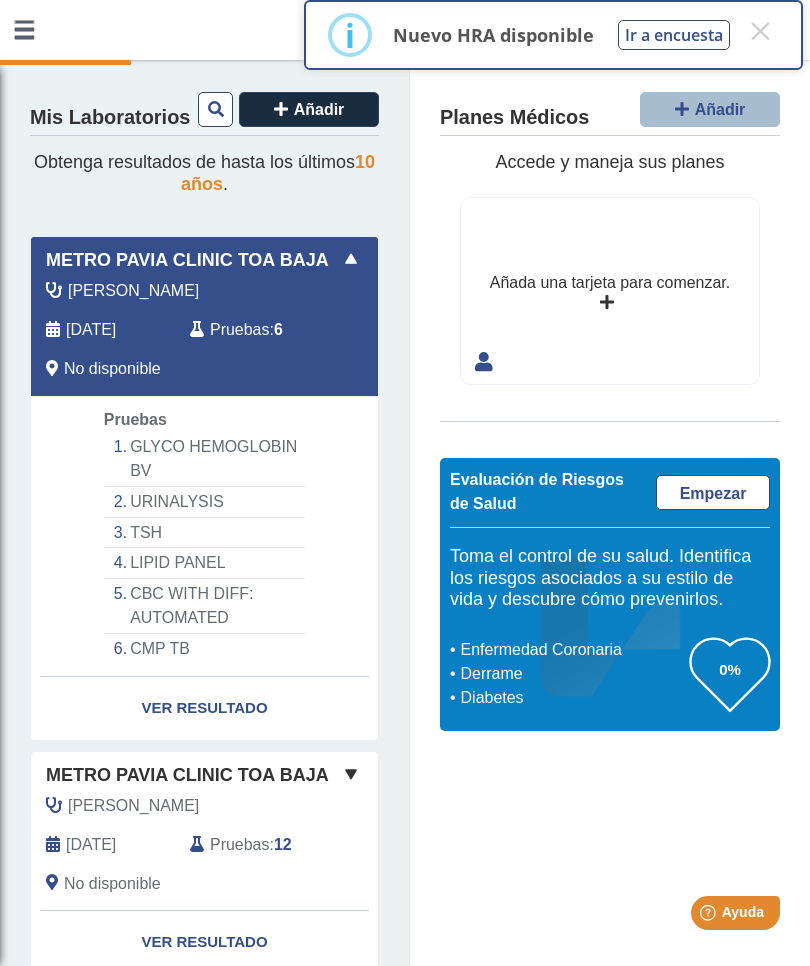 click on "Ver Resultado" 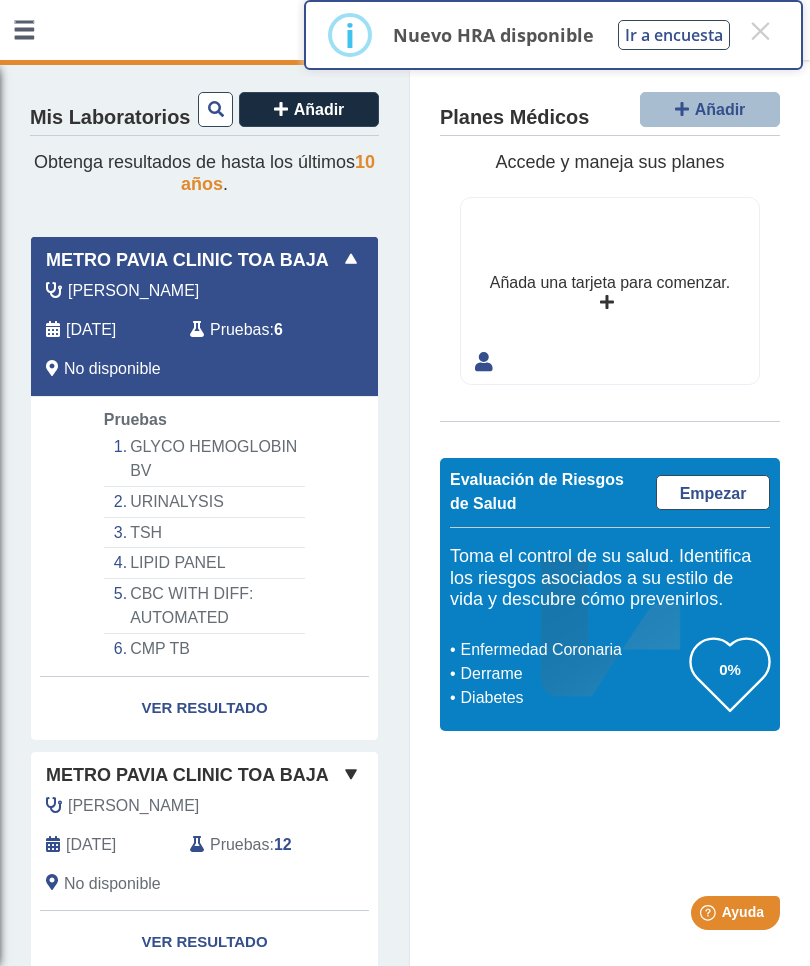 click on "×" at bounding box center [760, 31] 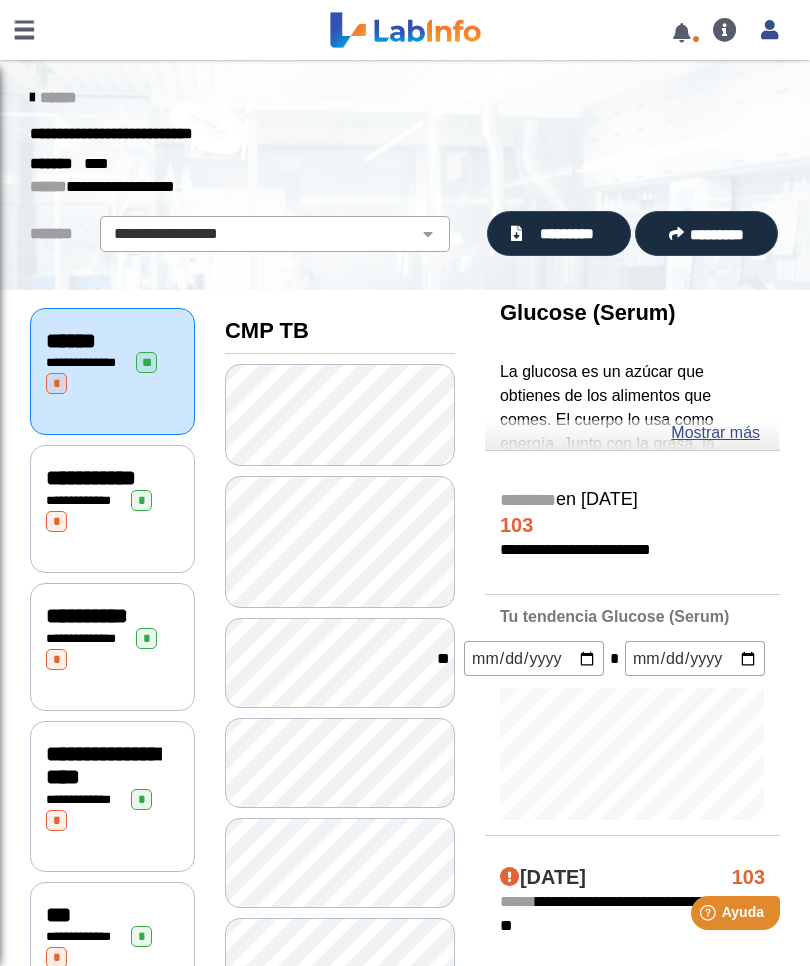 scroll, scrollTop: 0, scrollLeft: 0, axis: both 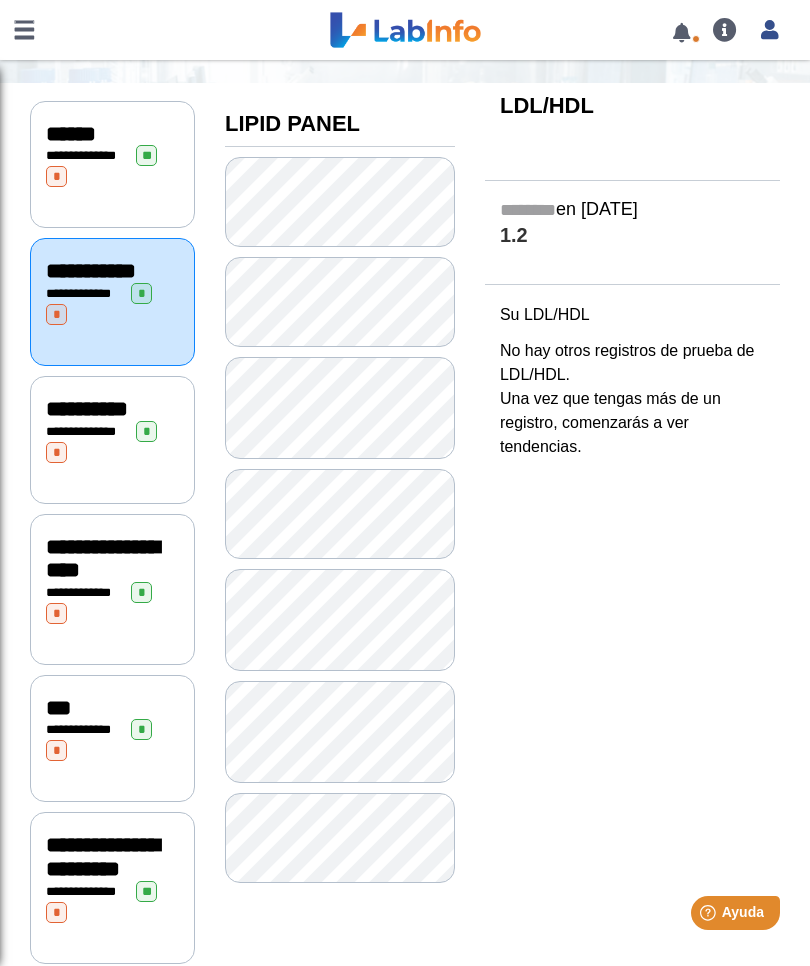 click on "**********" 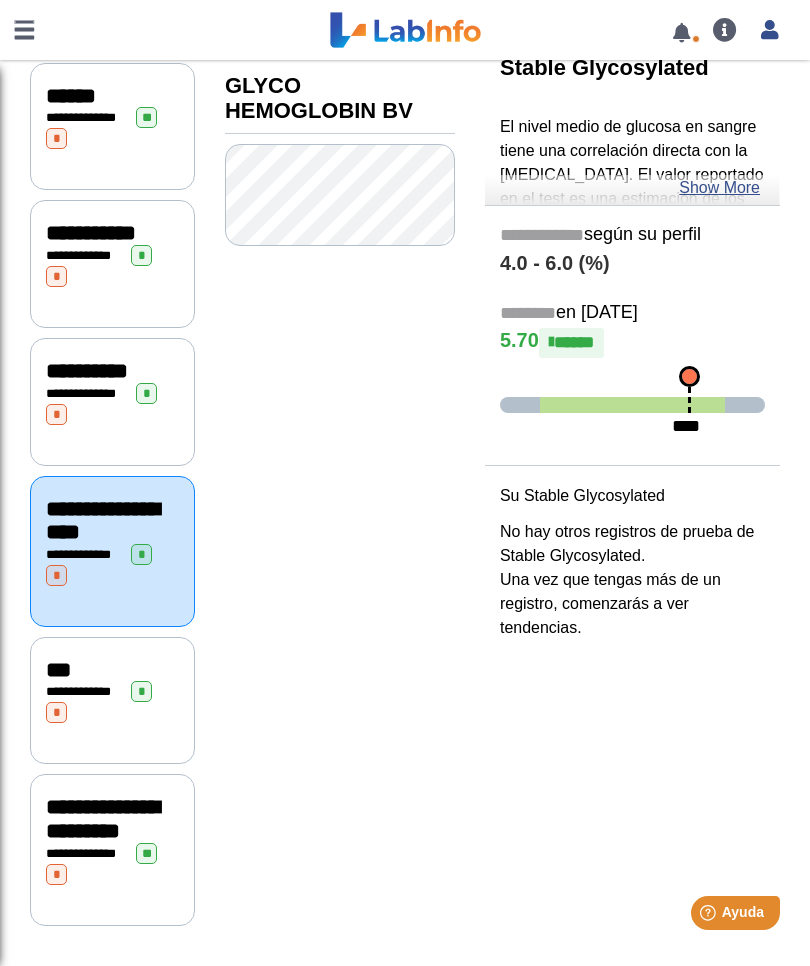 scroll, scrollTop: 252, scrollLeft: 0, axis: vertical 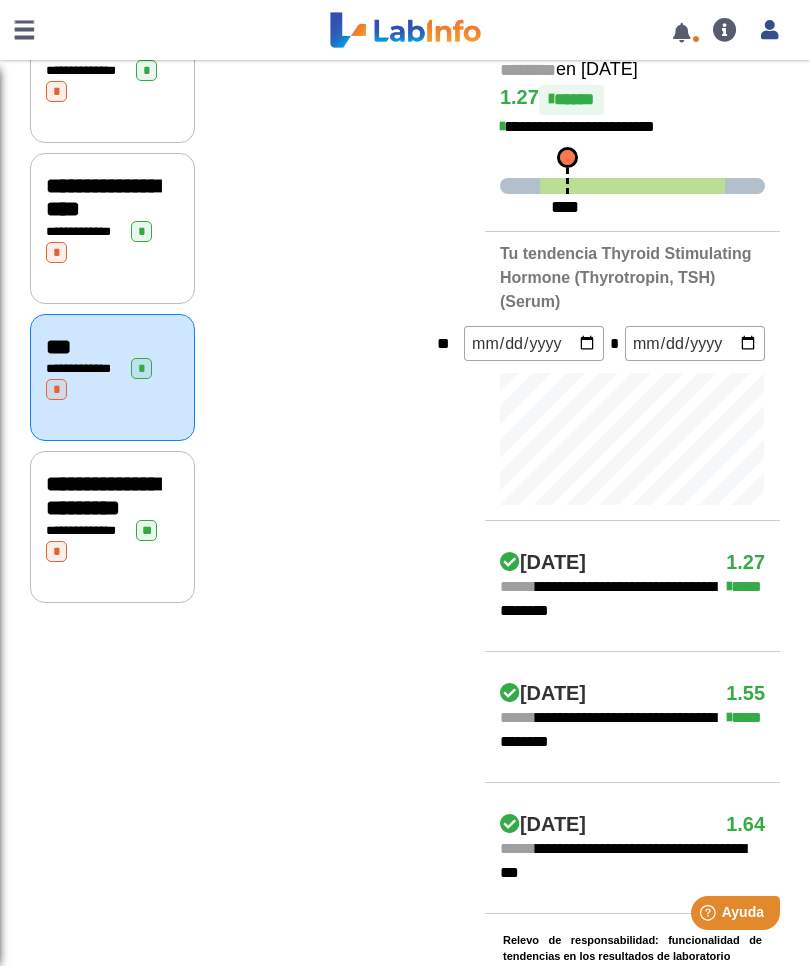 click on "**********" 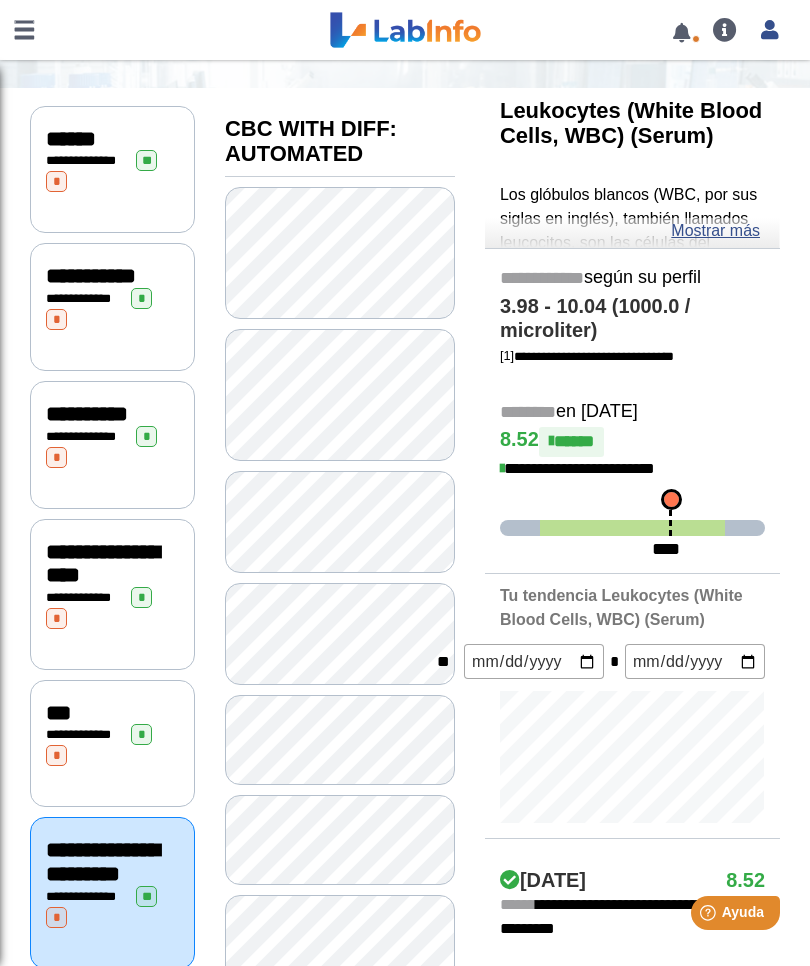 scroll, scrollTop: 203, scrollLeft: 0, axis: vertical 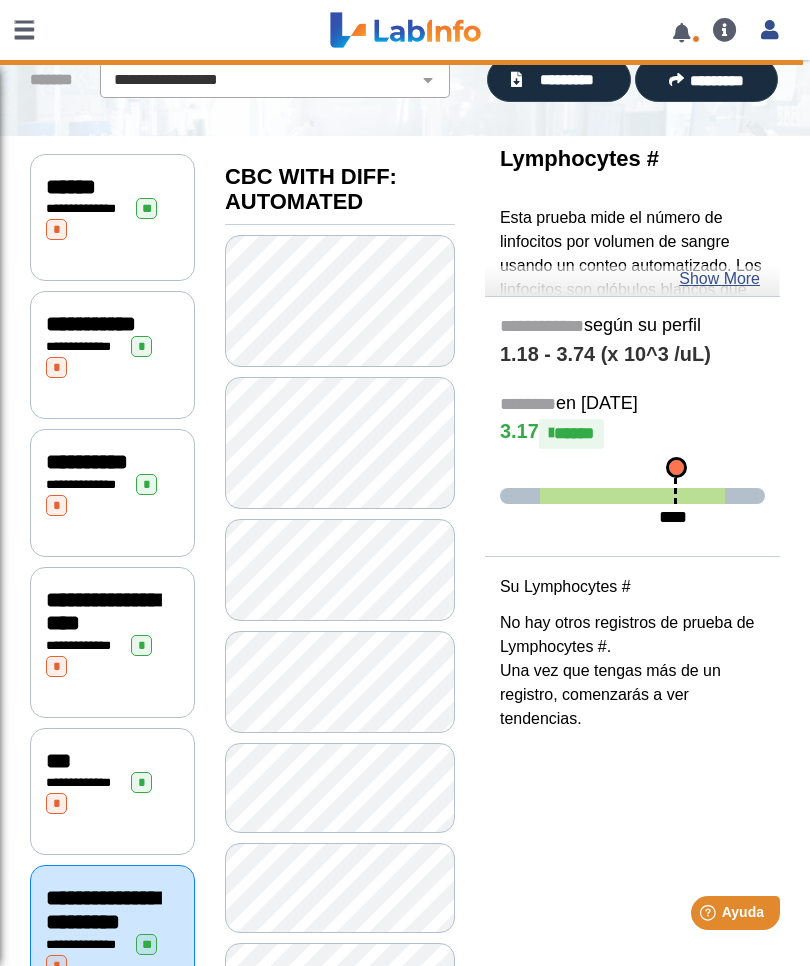 click on "Show More" 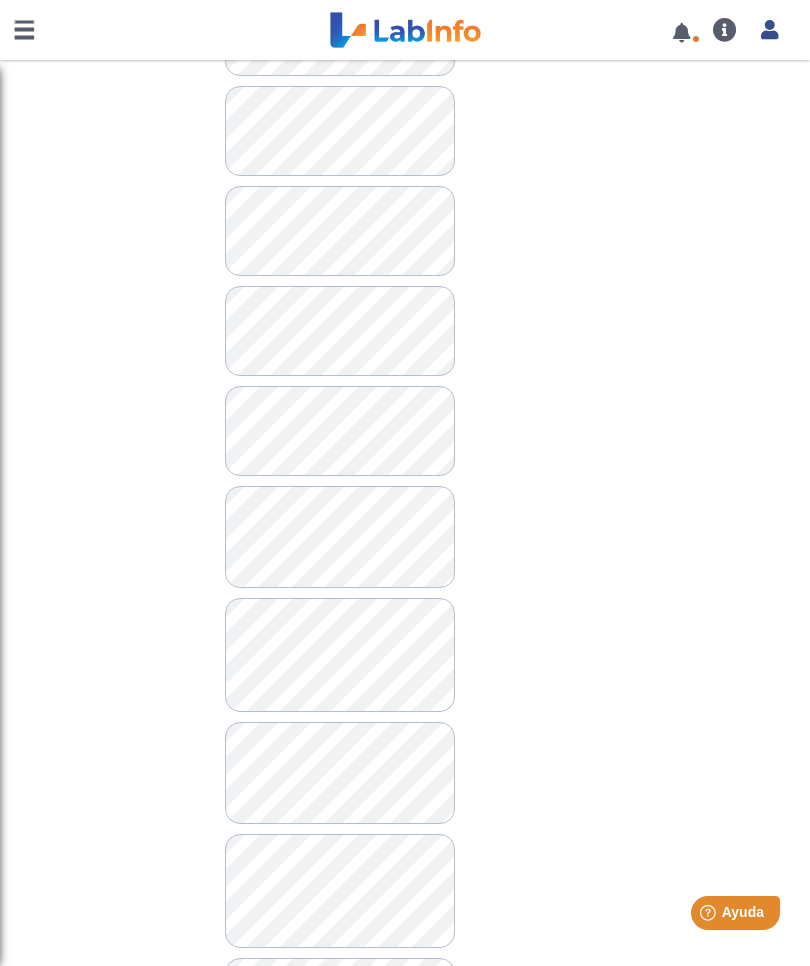 scroll, scrollTop: 1869, scrollLeft: 0, axis: vertical 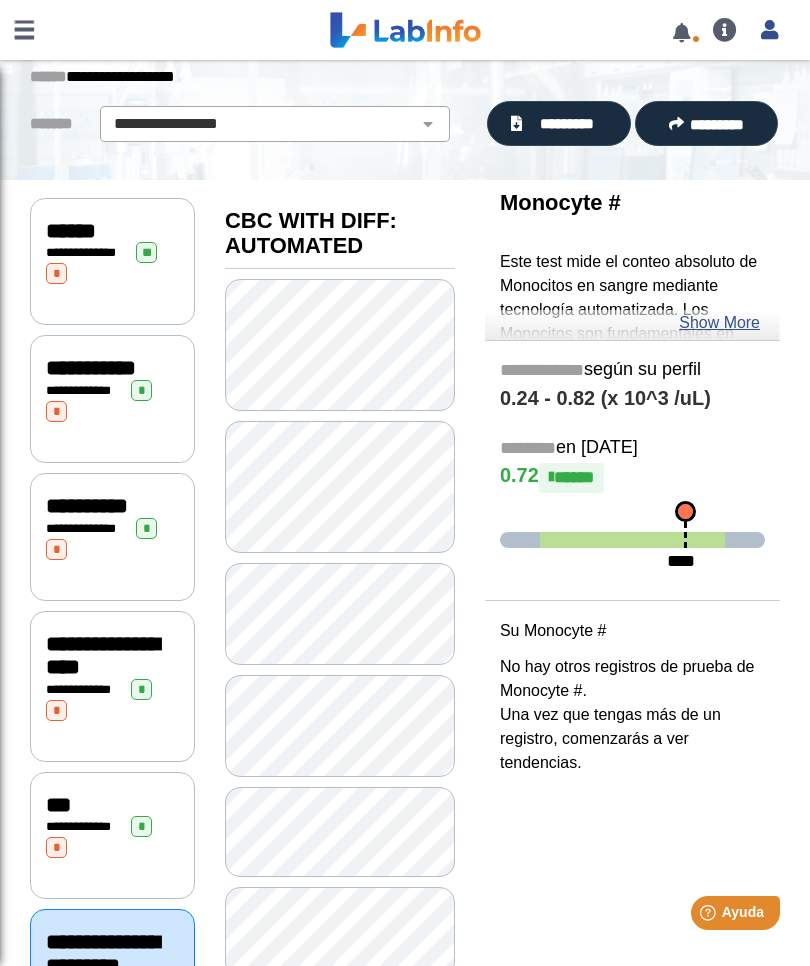 click on "Show More" 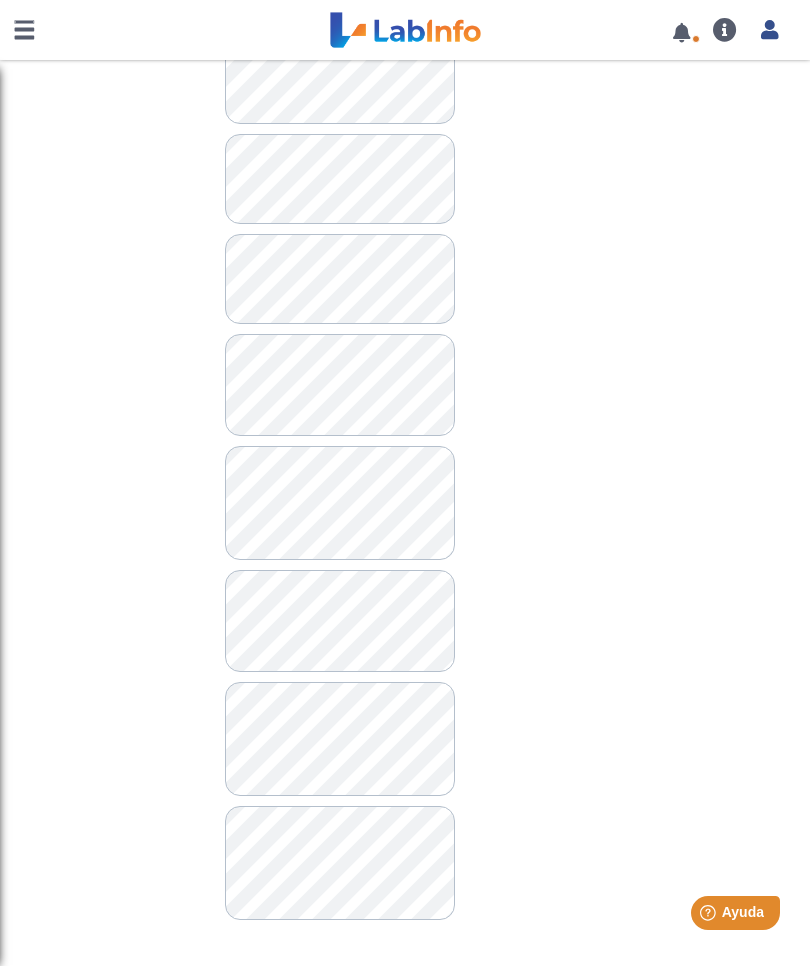 scroll, scrollTop: 1987, scrollLeft: 0, axis: vertical 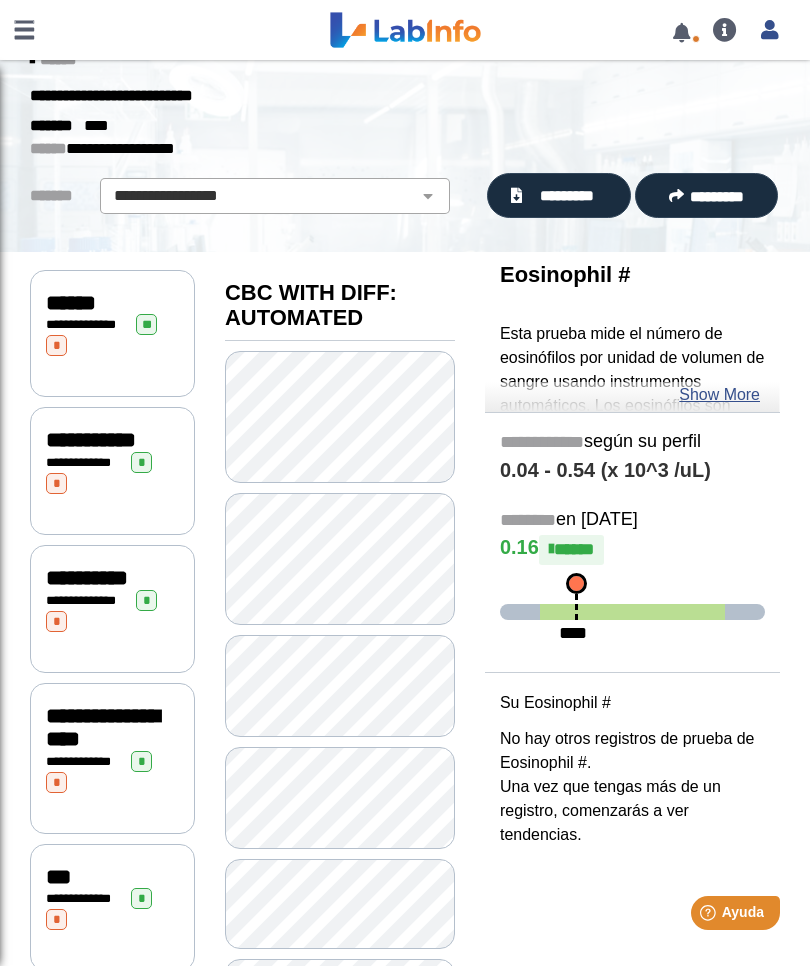 click on "Show More" 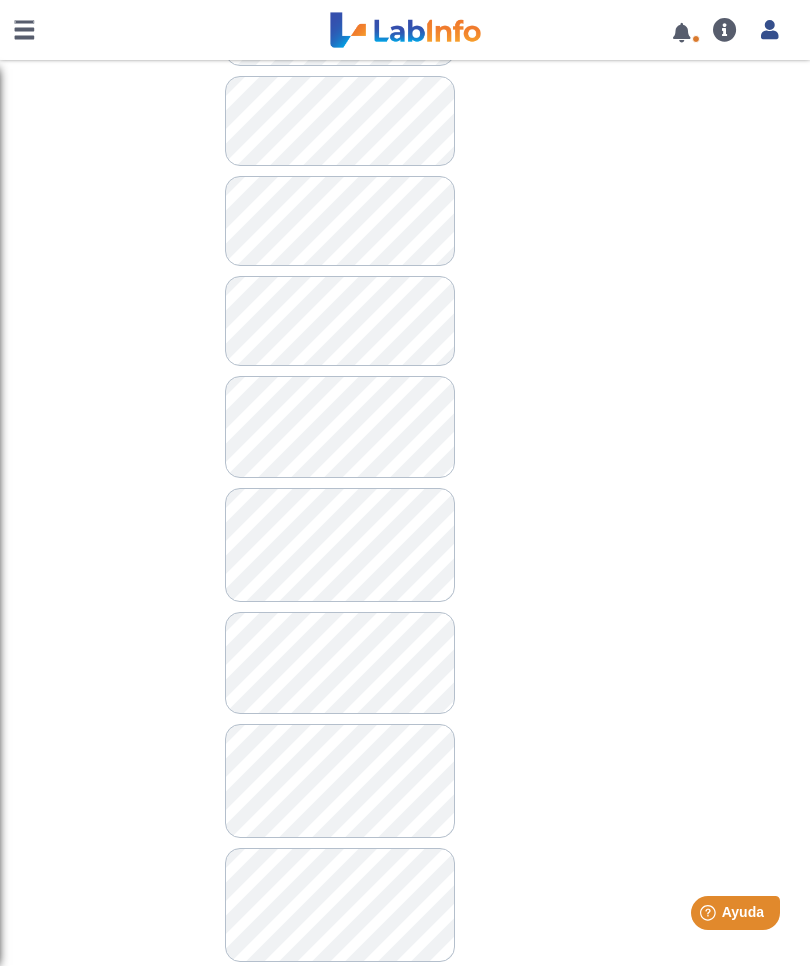 scroll, scrollTop: 1966, scrollLeft: 0, axis: vertical 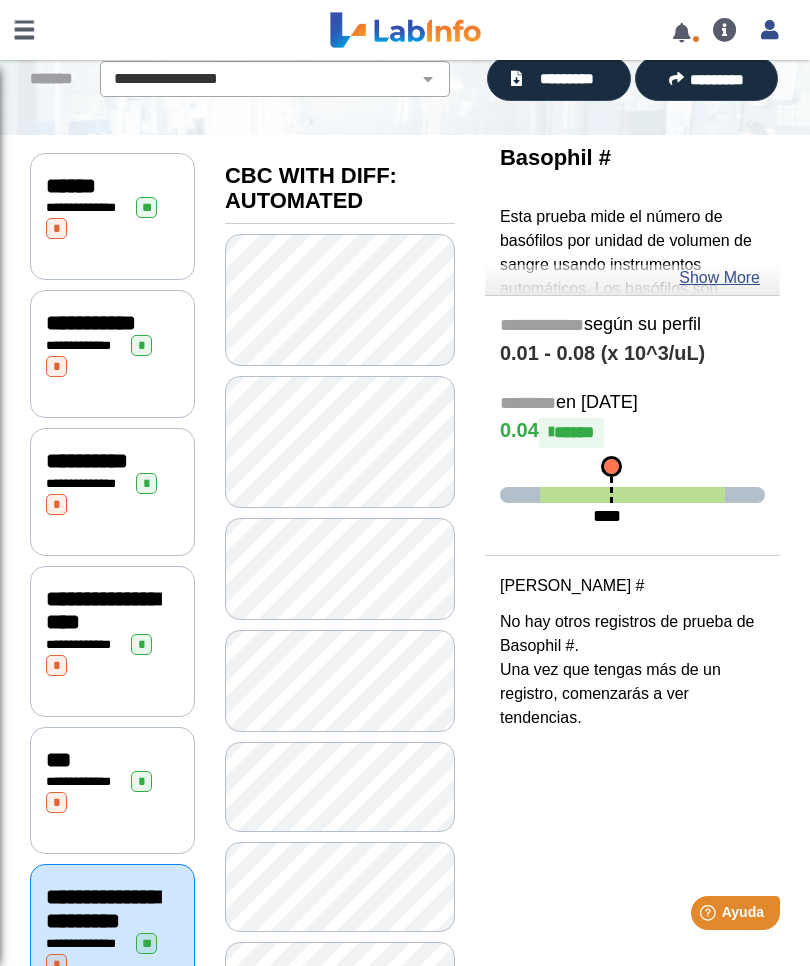 click on "Show More" 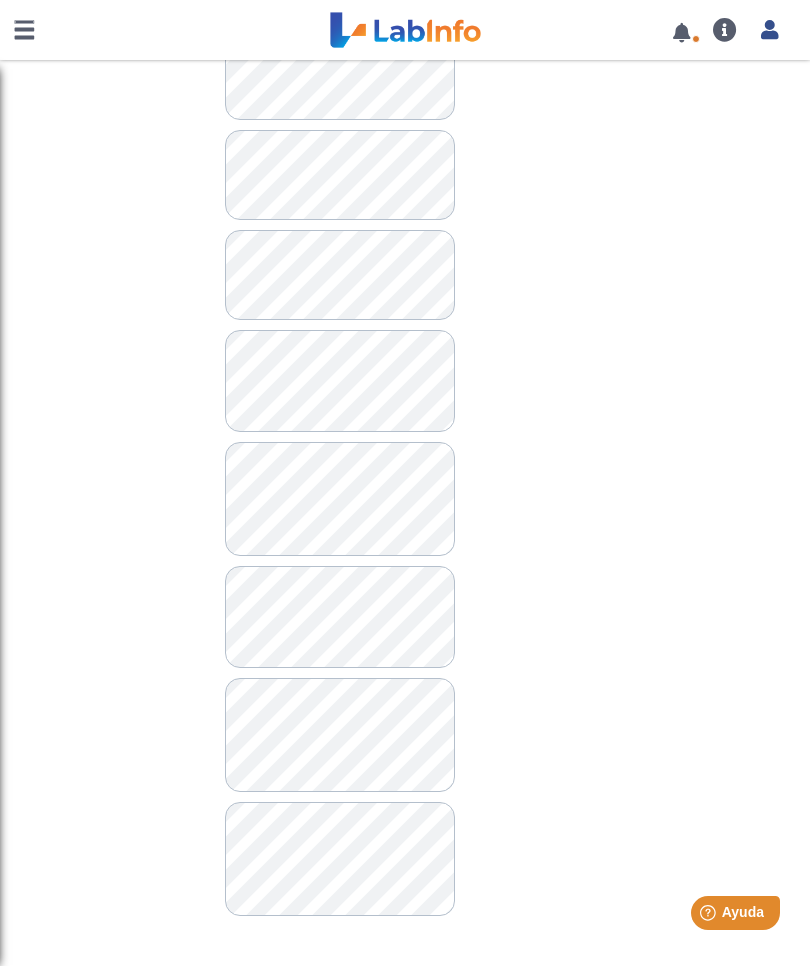 scroll, scrollTop: 1989, scrollLeft: 0, axis: vertical 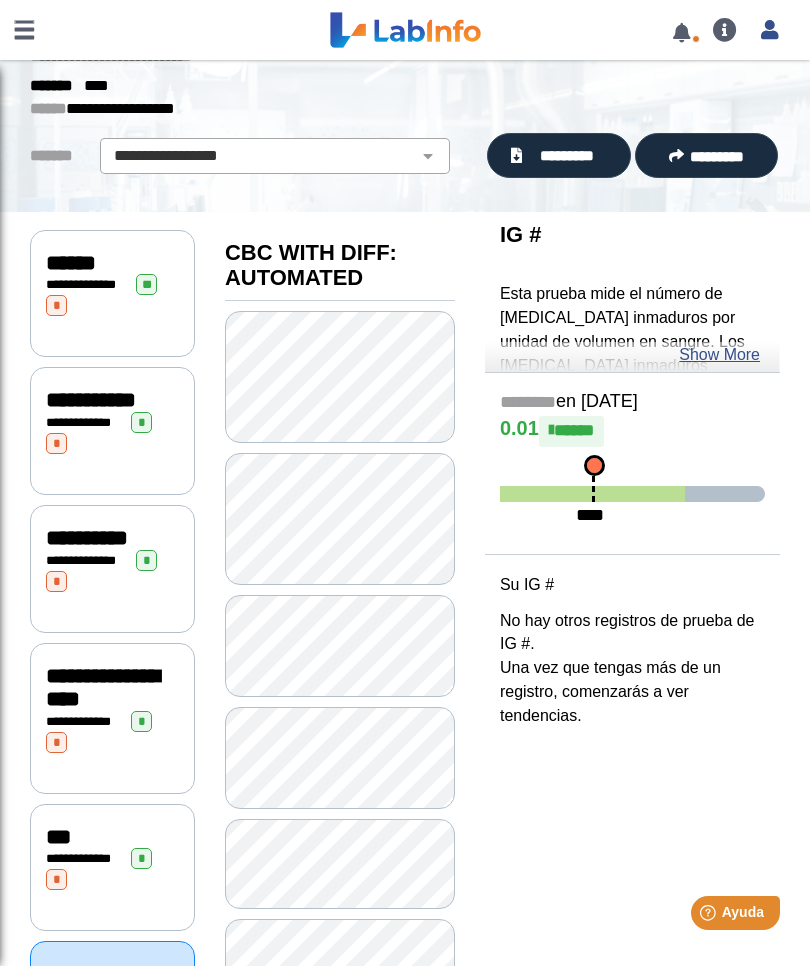 click on "**********" 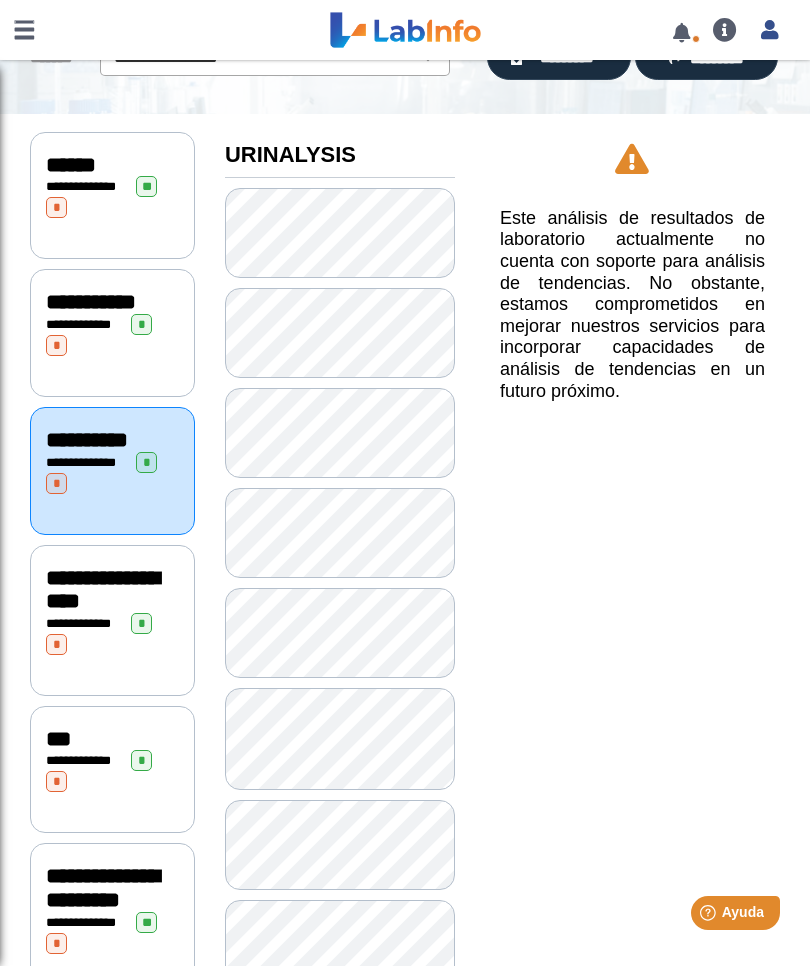 scroll, scrollTop: 179, scrollLeft: 0, axis: vertical 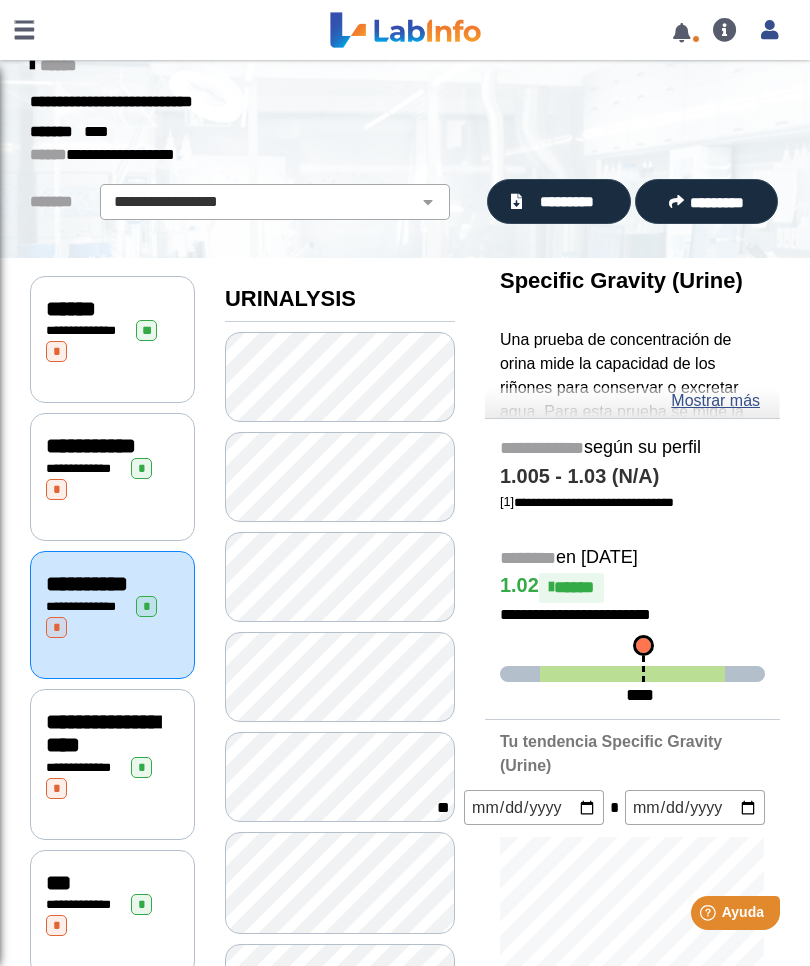 click on "Mostrar más" 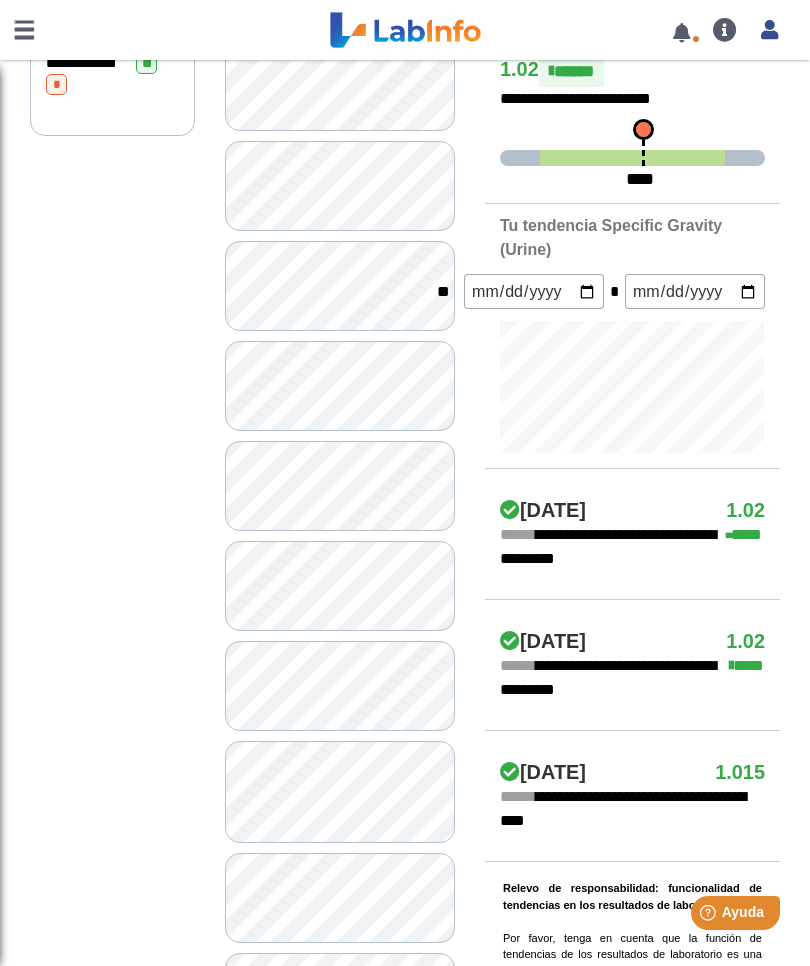 scroll, scrollTop: 1041, scrollLeft: 0, axis: vertical 